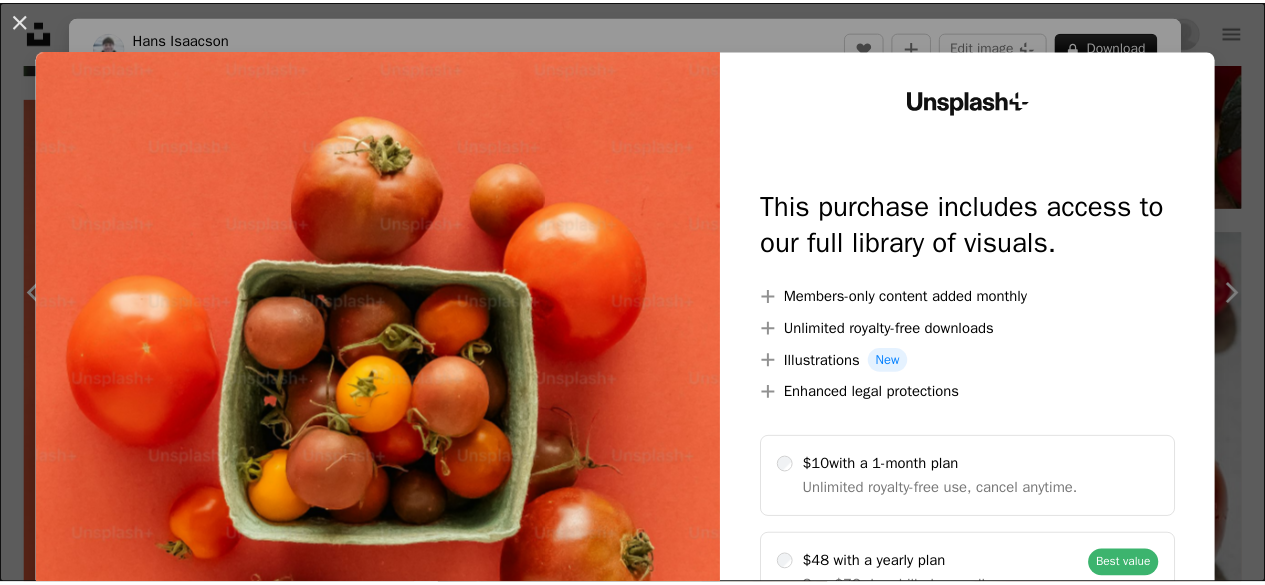 scroll, scrollTop: 1814, scrollLeft: 0, axis: vertical 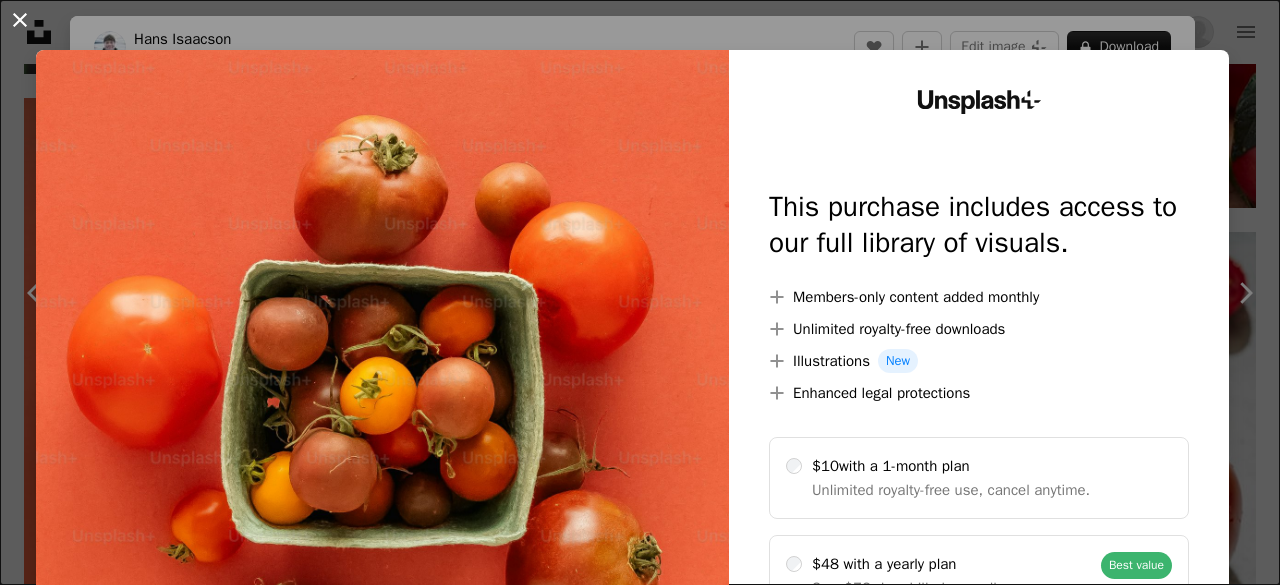 click on "An X shape" at bounding box center [20, 20] 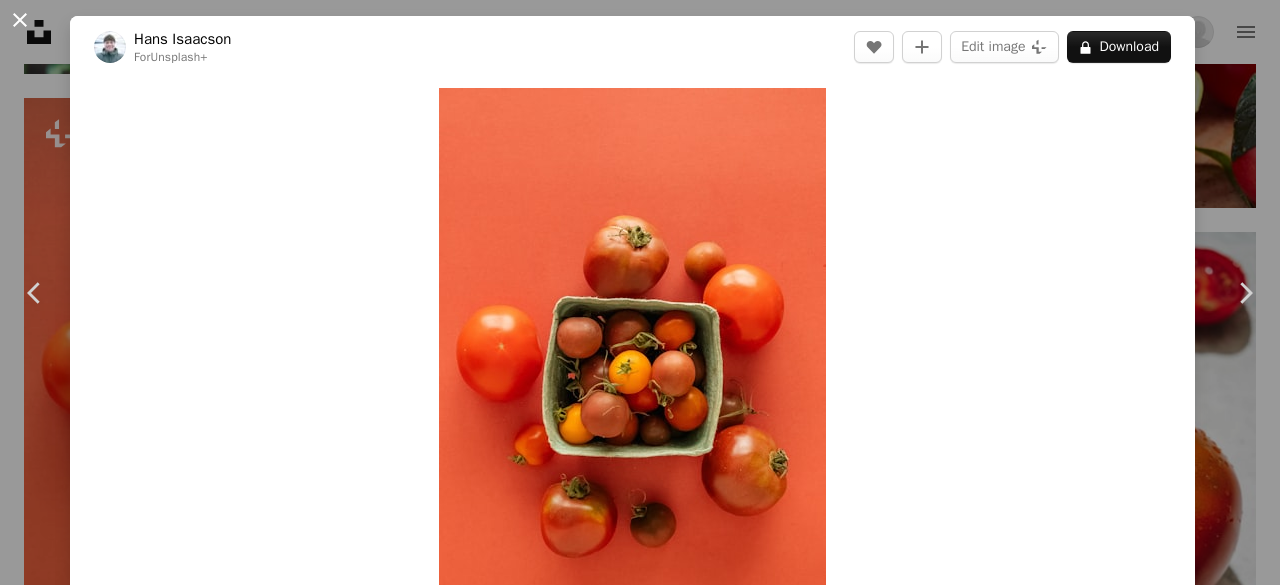 click on "An X shape" at bounding box center (20, 20) 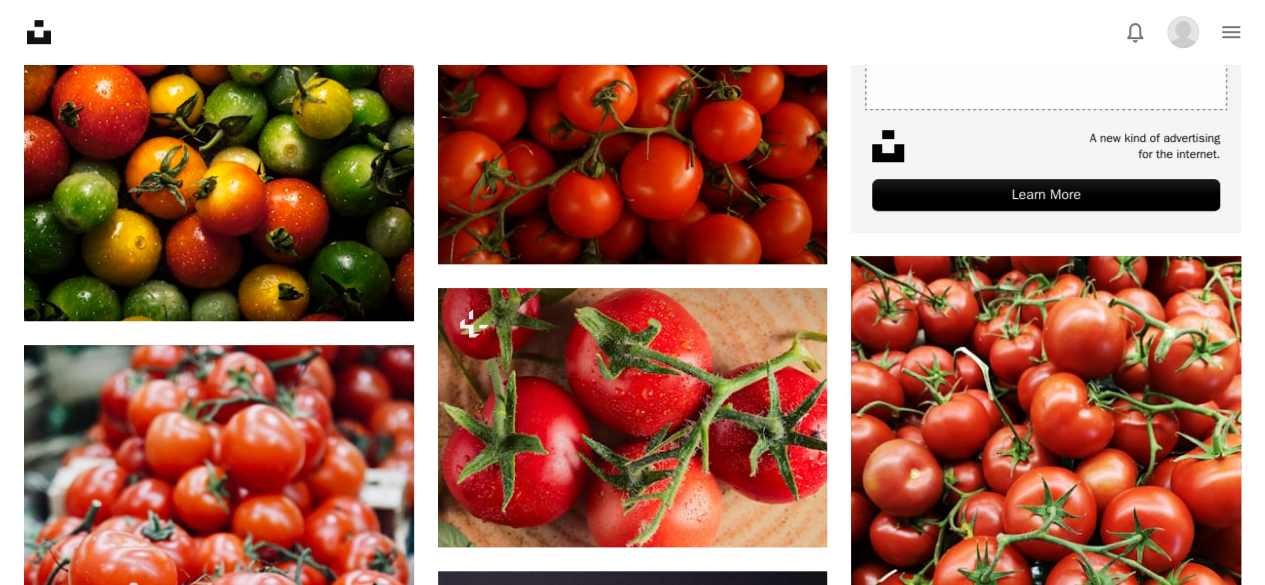 scroll, scrollTop: 647, scrollLeft: 0, axis: vertical 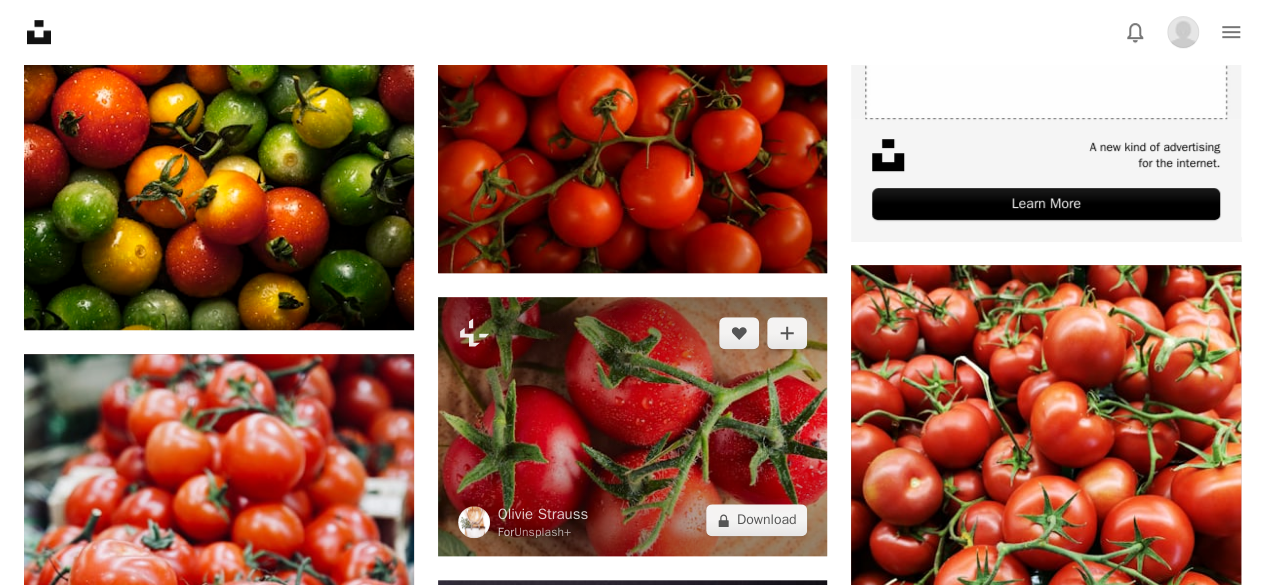 click at bounding box center [633, 426] 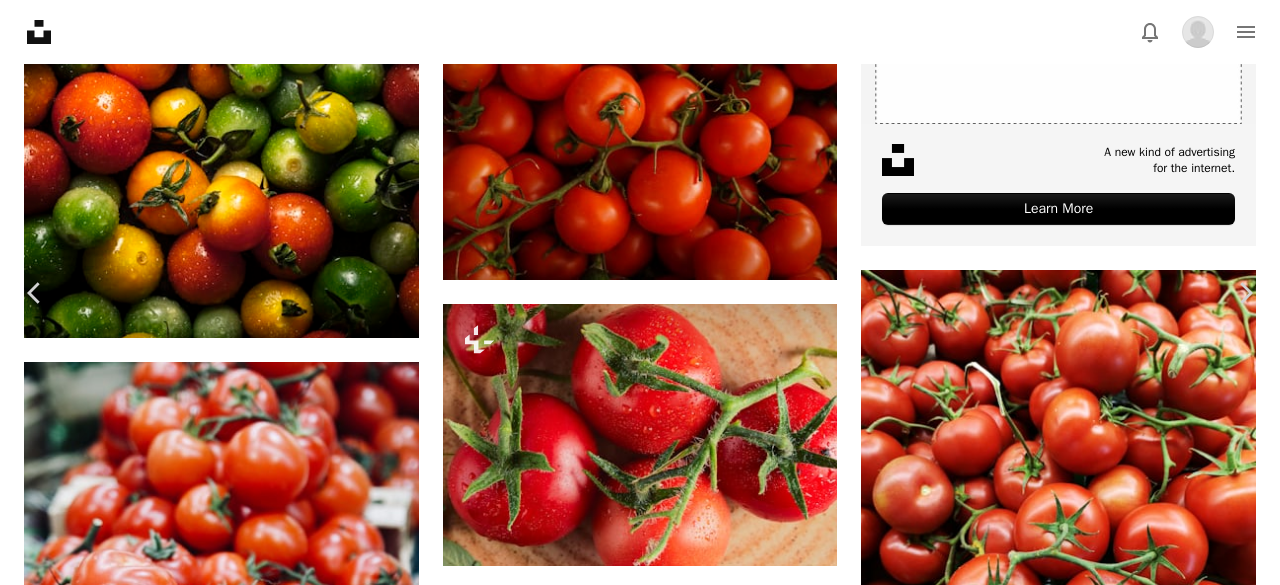 click on "A lock   Download" at bounding box center (1119, 4540) 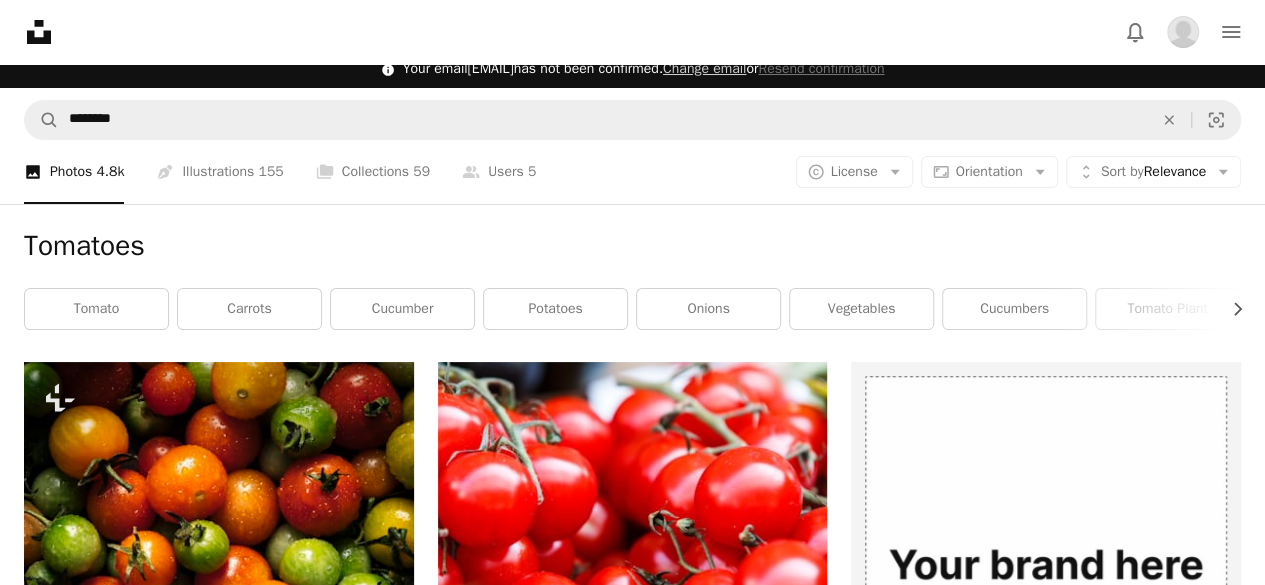 scroll, scrollTop: 0, scrollLeft: 0, axis: both 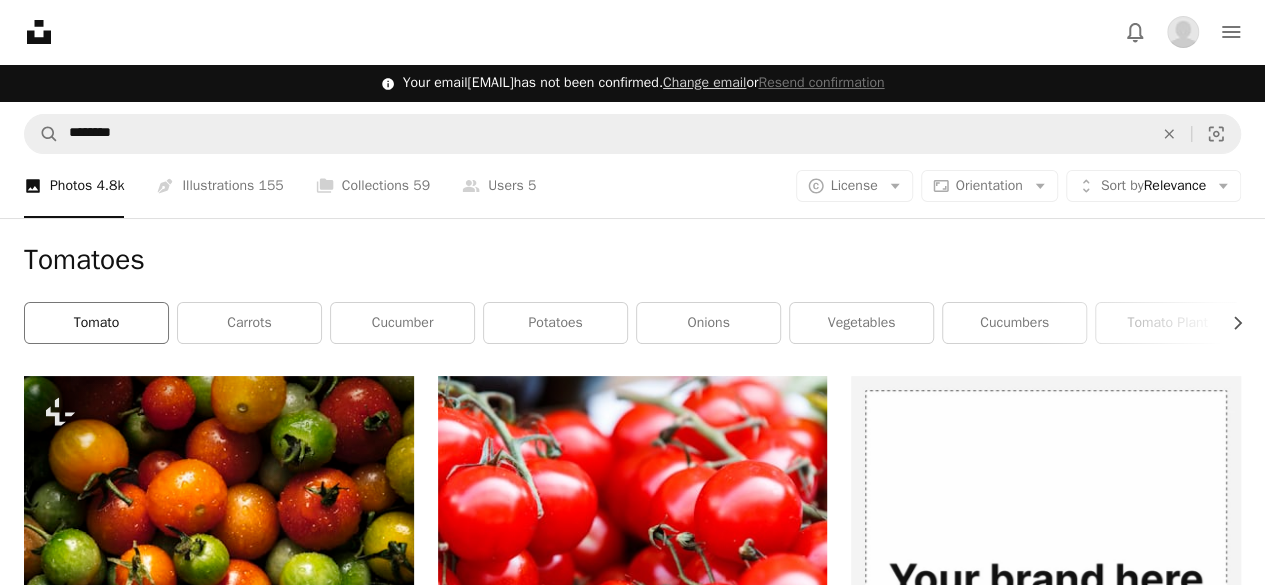 click on "tomato" at bounding box center [96, 323] 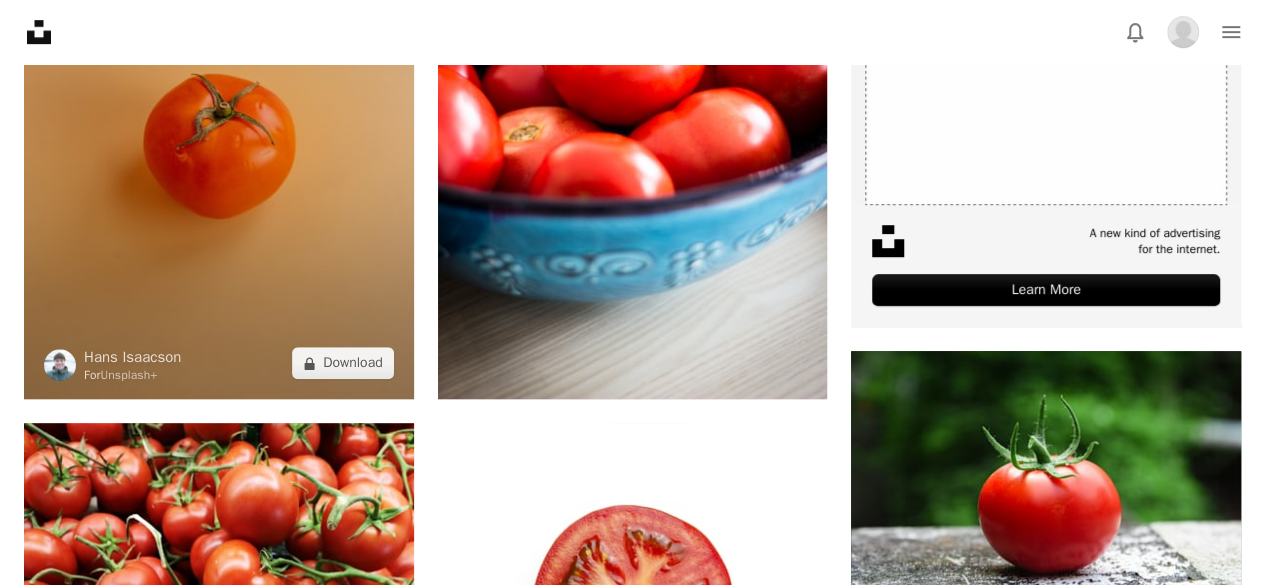 scroll, scrollTop: 560, scrollLeft: 0, axis: vertical 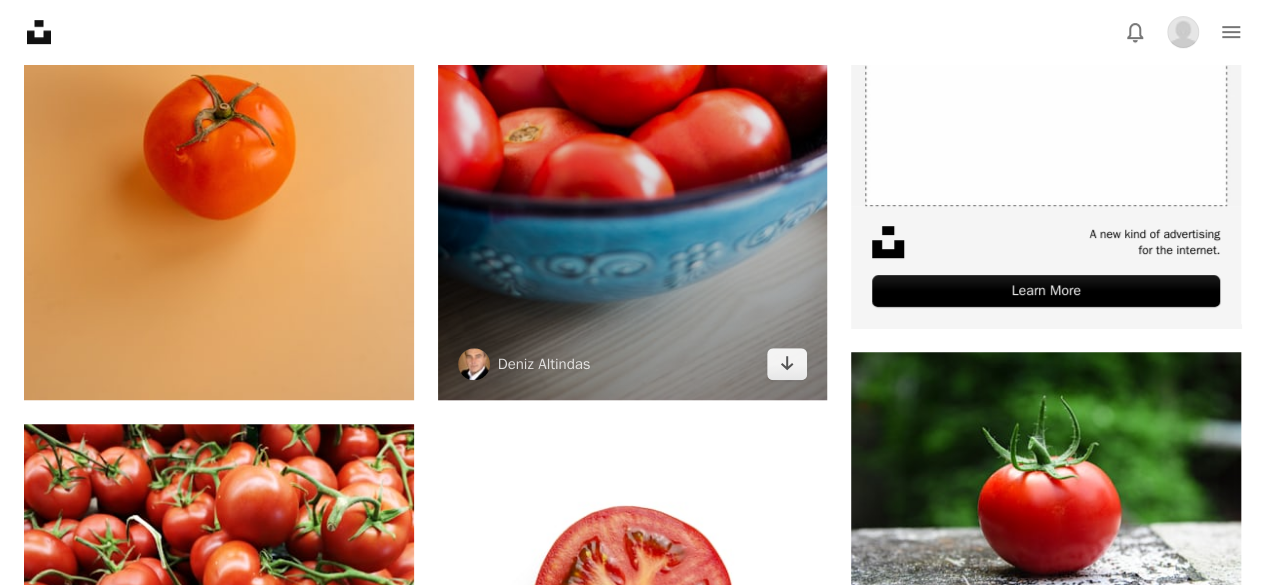 click at bounding box center (633, 108) 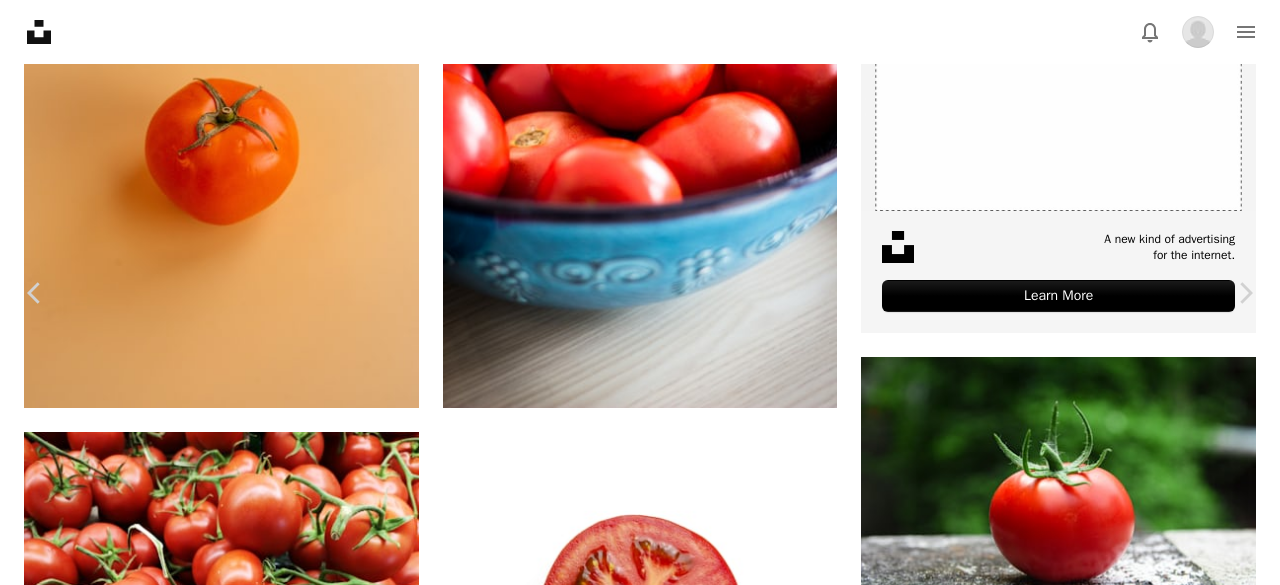 click on "Chevron down" 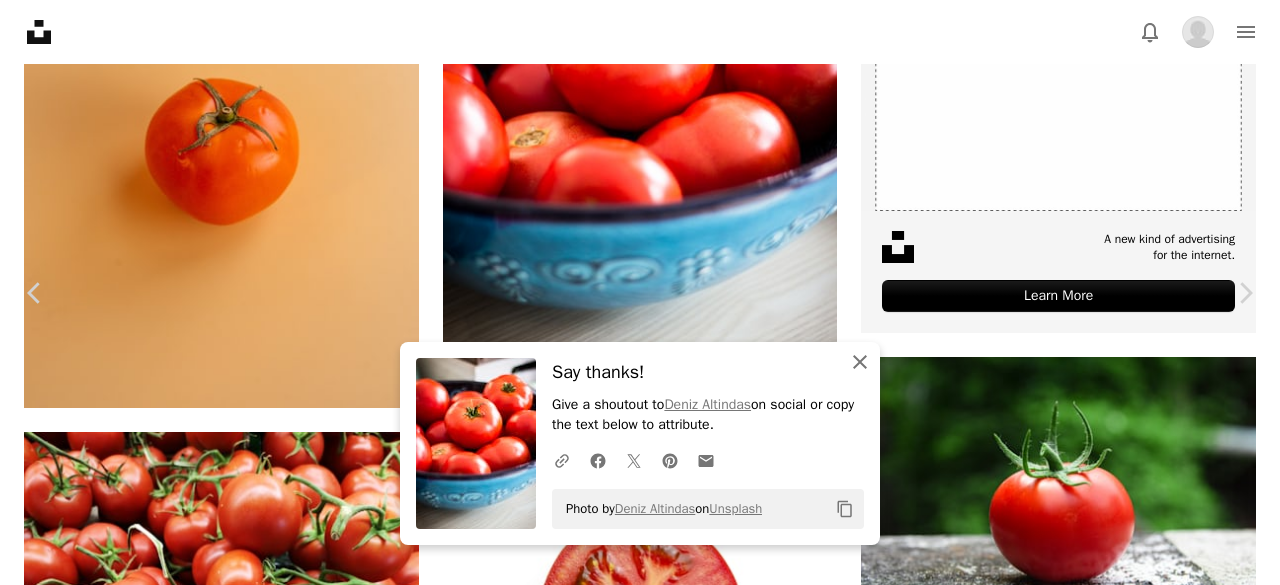 click on "An X shape" 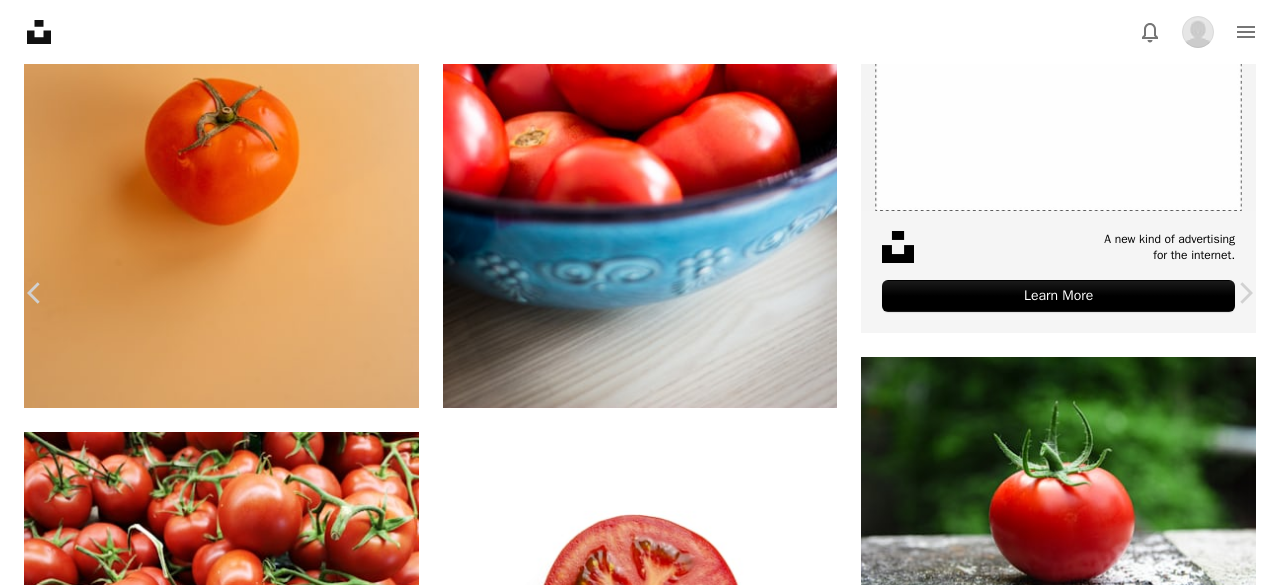 click on "An X shape Chevron left Chevron right [PERSON] omeganova A heart A plus sign Edit image   Plus sign for Unsplash+ Download Chevron down Zoom in Views 26,387,734 Downloads 127,147 Featured in Photos A forward-right arrow Share Info icon Info More Actions A map marker [CITY], [STATE] Calendar outlined Published on  October 13, 2015 Camera Canon, EOS 600D Safety Free to use under the  Unsplash License food kitchen garden fruit health red fruits vegetables vegetable healthy nutrition tomato food background diet cook organic bowl vine eat ingredient Browse premium related images on iStock  |  Save 20% with code UNSPLASH20 View more on iStock  ↗ Related images A heart A plus sign [PERSON] Arrow pointing down Plus sign for Unsplash+ A heart A plus sign [PERSON] For  Unsplash+ A lock   Download A heart A plus sign [PERSON] Available for hire A checkmark inside of a circle Arrow pointing down A heart A plus sign [PERSON] Available for hire A checkmark inside of a circle Arrow pointing down A heart" at bounding box center [640, 4602] 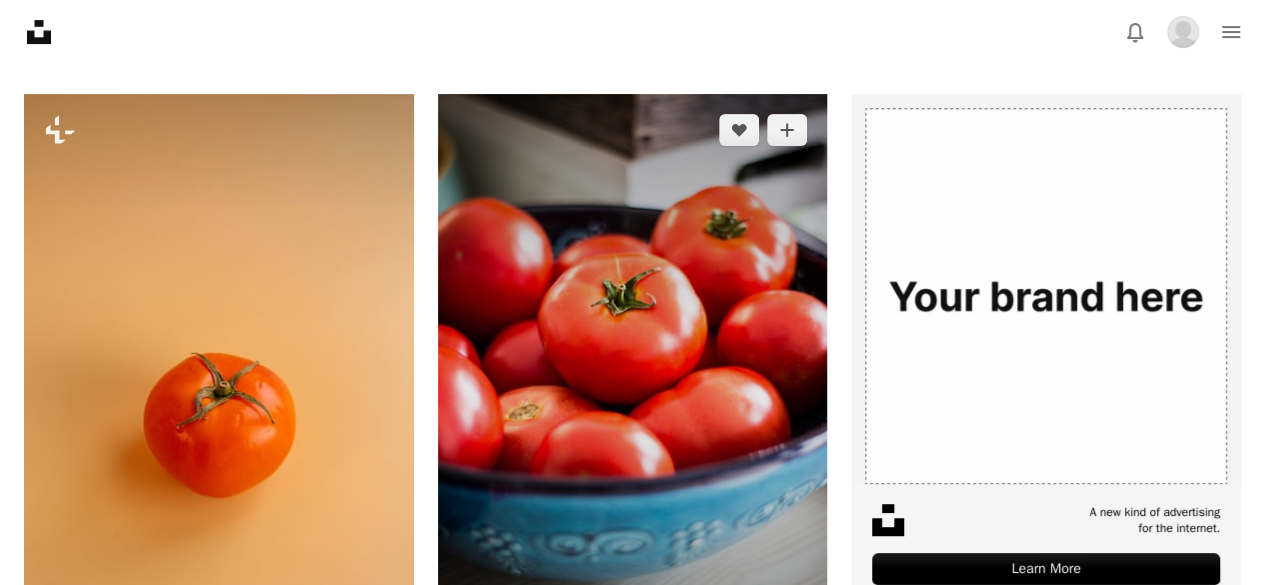 scroll, scrollTop: 0, scrollLeft: 0, axis: both 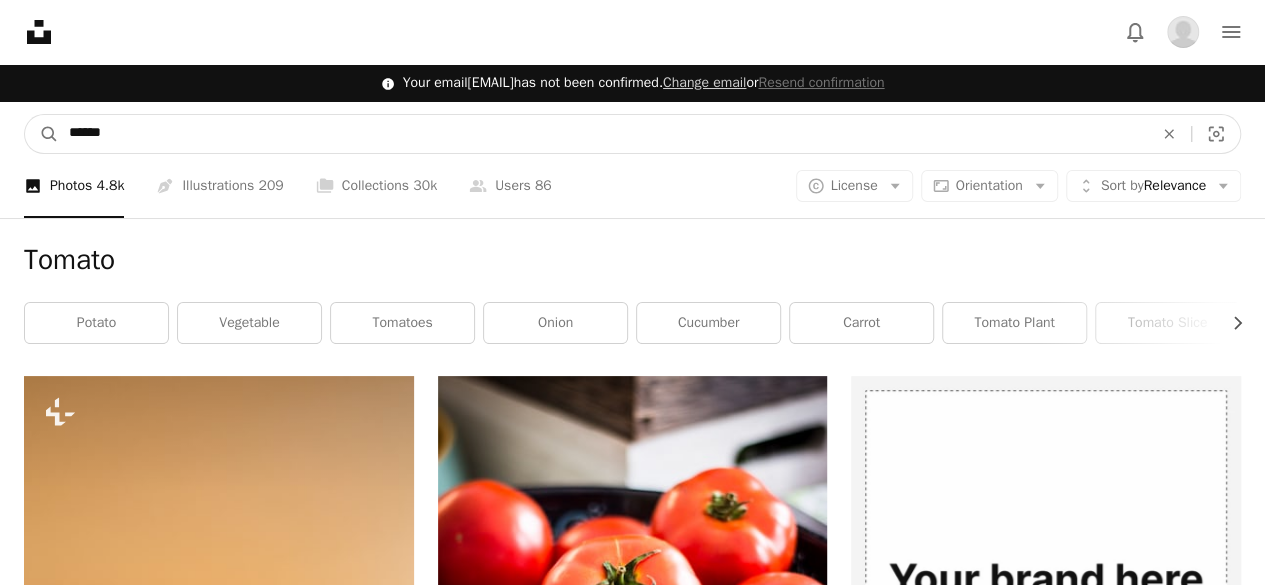 drag, startPoint x: 423, startPoint y: 150, endPoint x: 0, endPoint y: 309, distance: 451.896 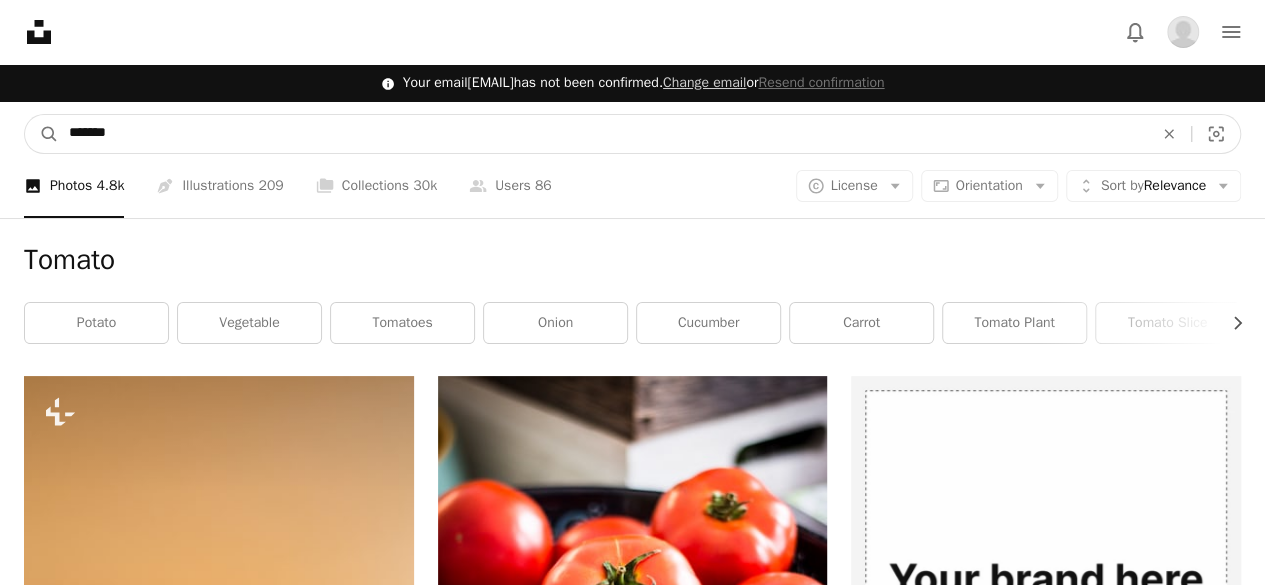 click on "A magnifying glass" at bounding box center (42, 134) 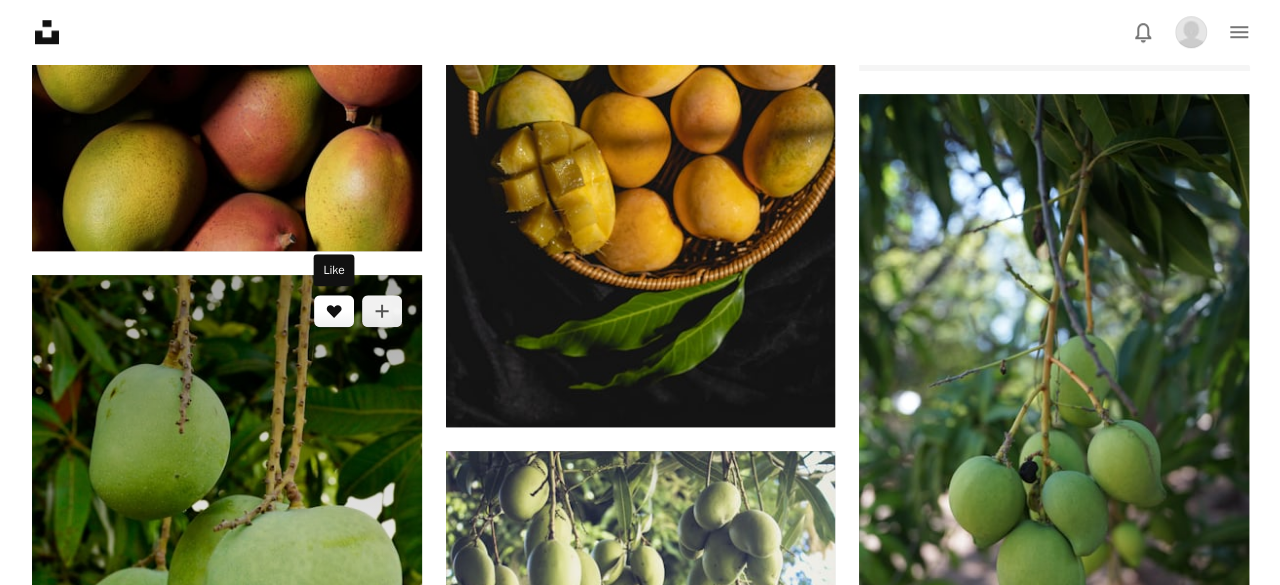 scroll, scrollTop: 720, scrollLeft: 0, axis: vertical 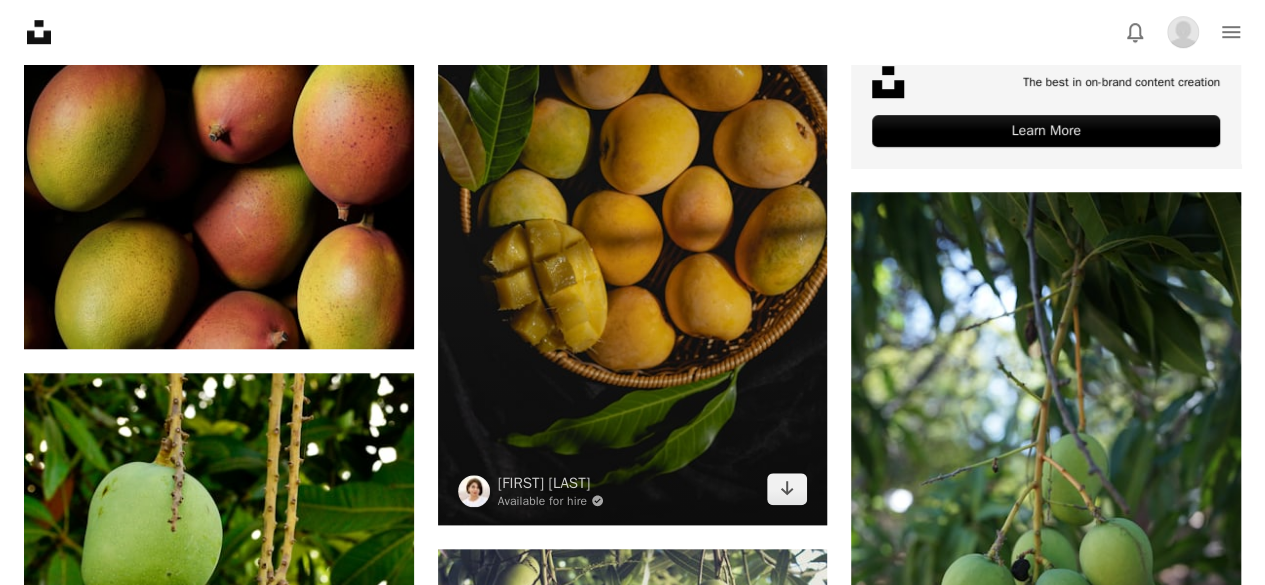 click at bounding box center [633, 232] 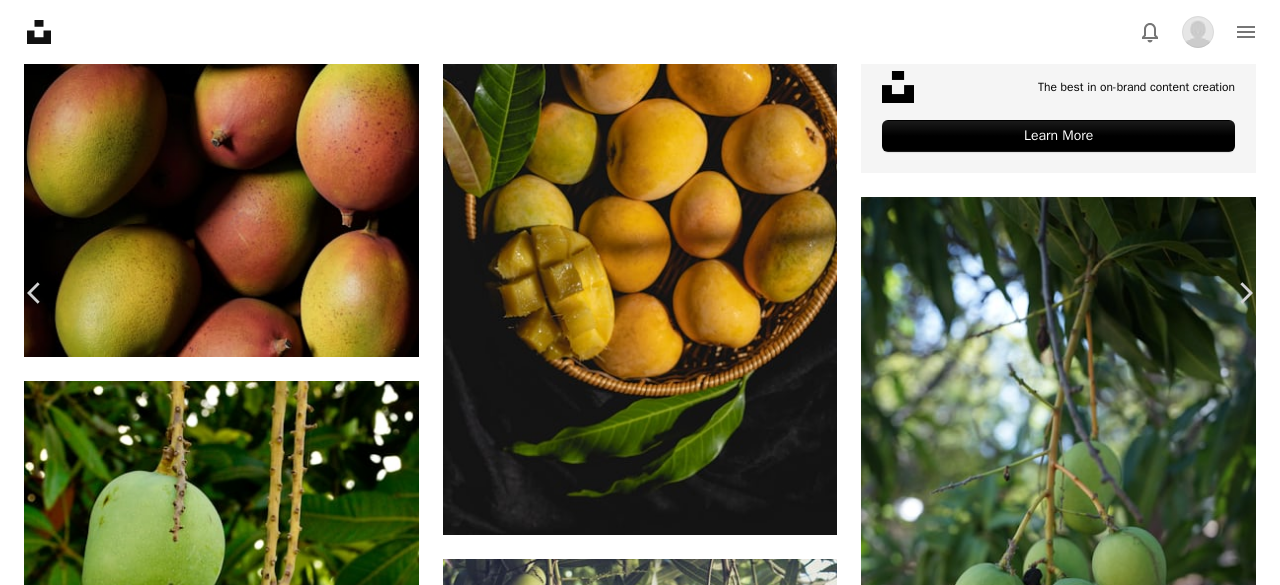 click on "Chevron down" 